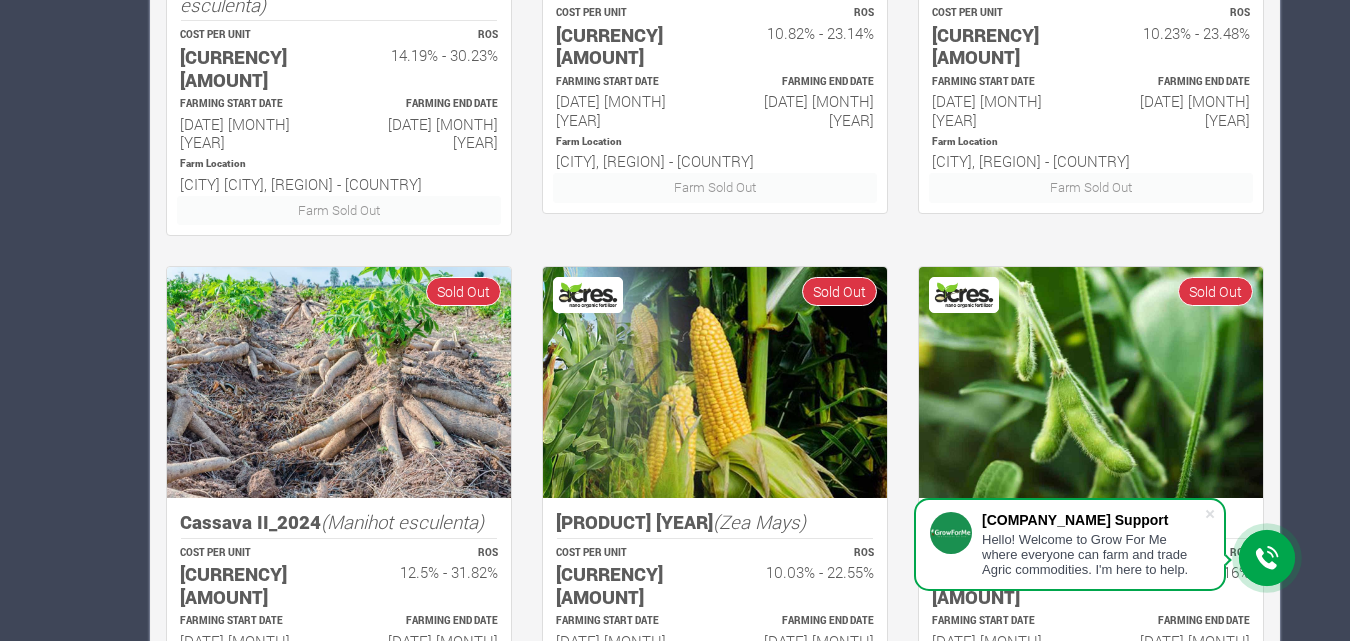 scroll, scrollTop: 686, scrollLeft: 0, axis: vertical 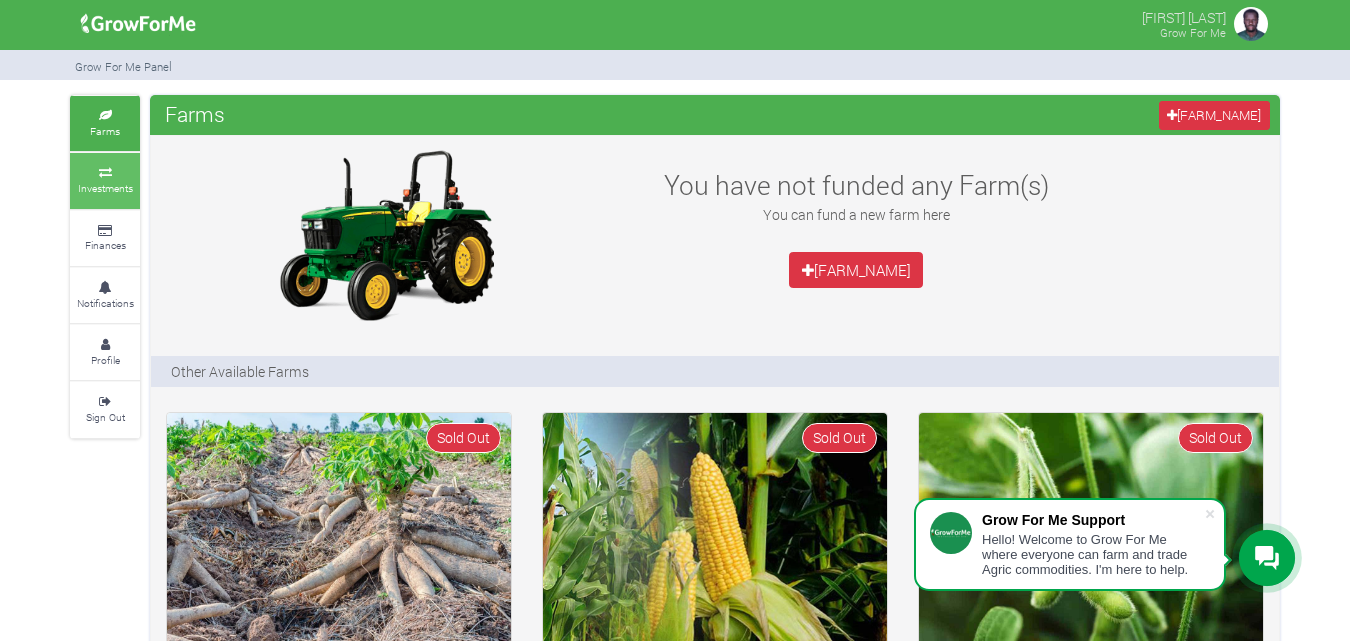 click on "Investments" at bounding box center [105, 188] 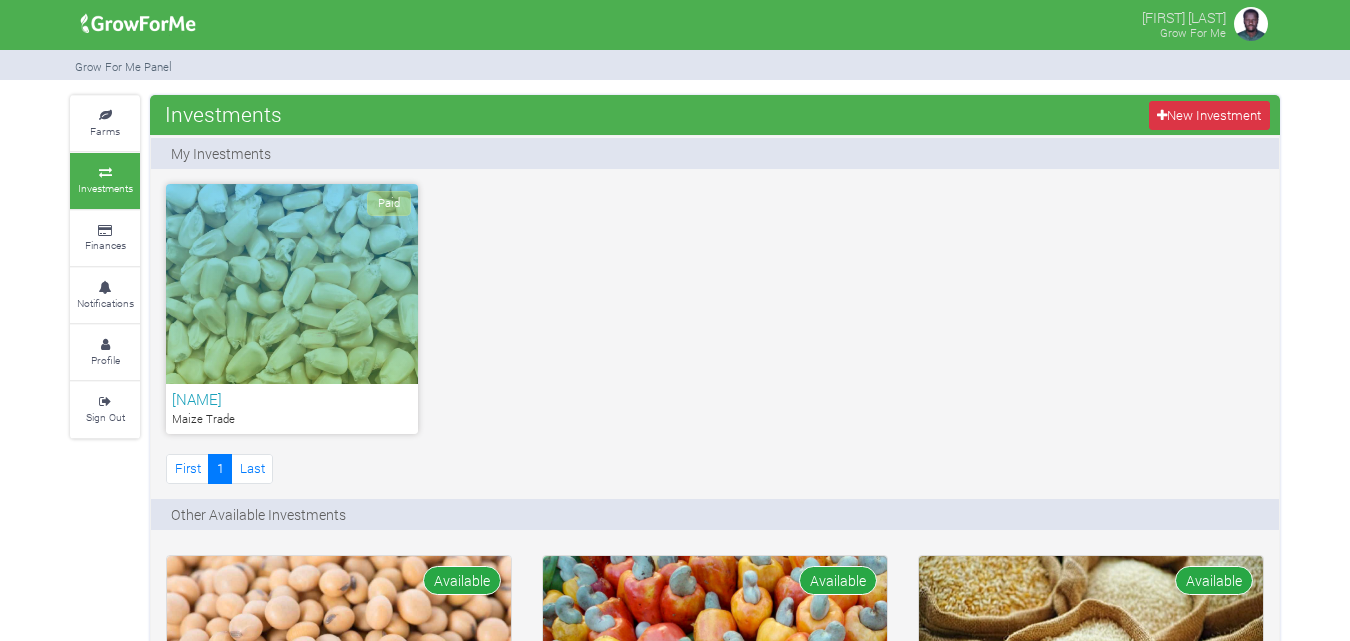 scroll, scrollTop: 0, scrollLeft: 0, axis: both 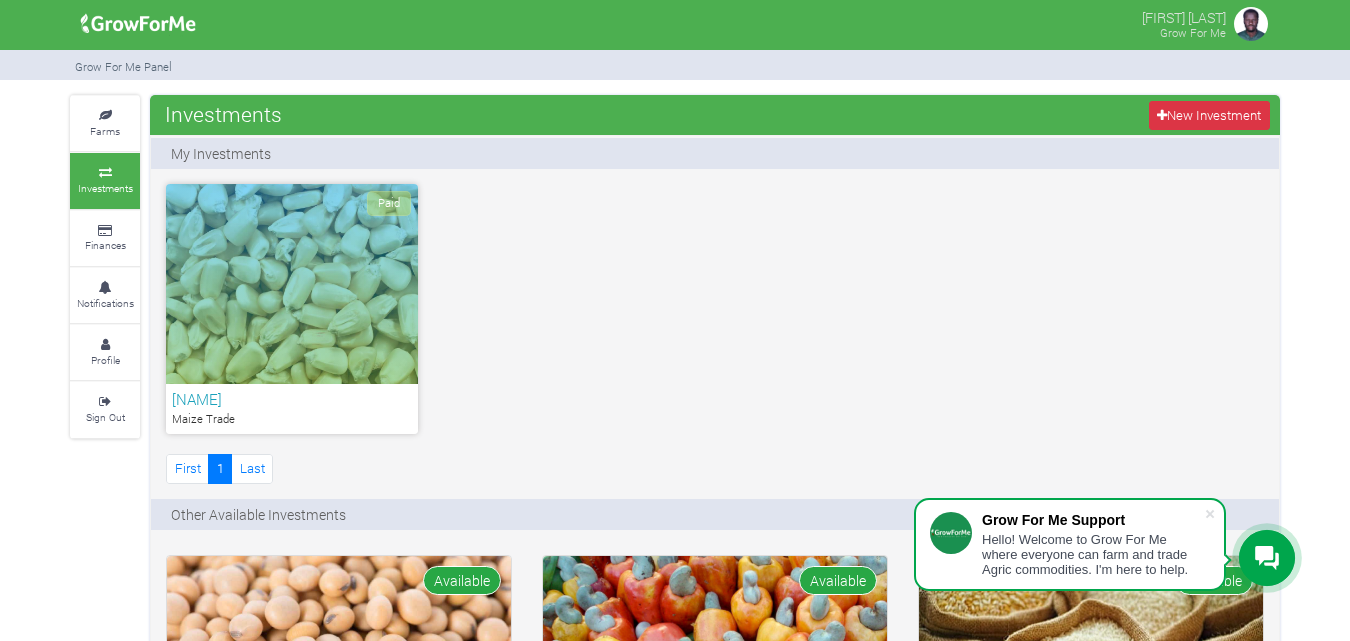 click on "Paid" at bounding box center [292, 284] 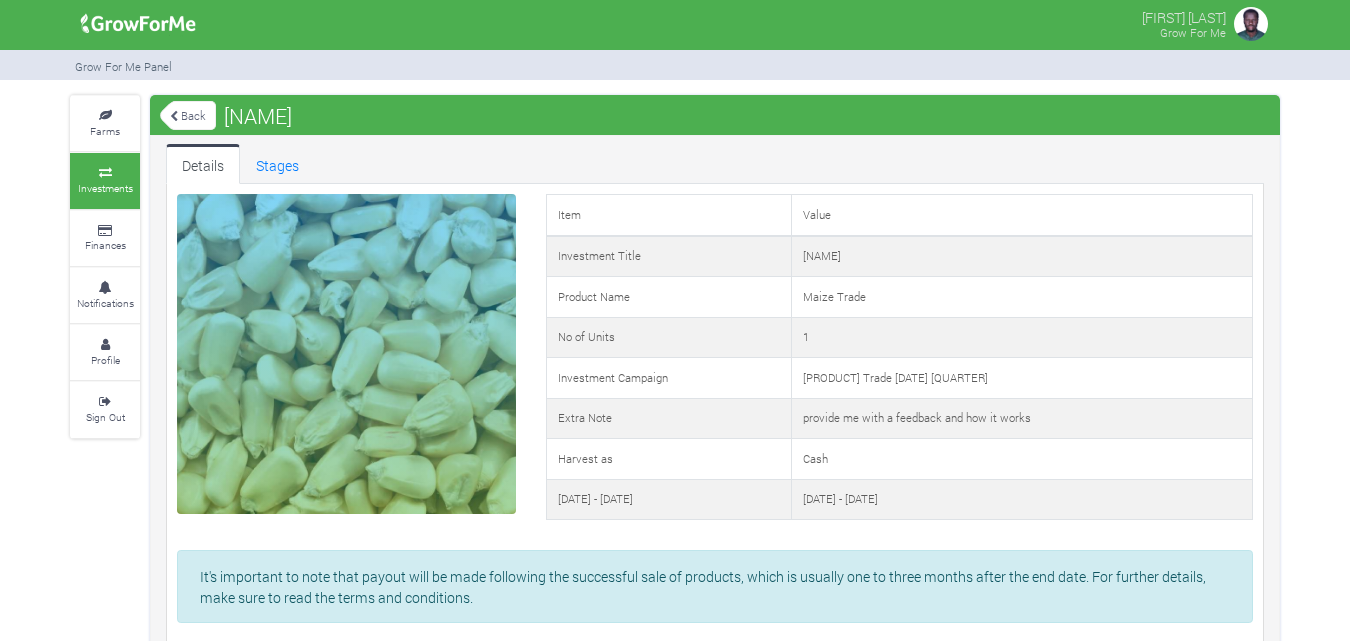 scroll, scrollTop: 0, scrollLeft: 0, axis: both 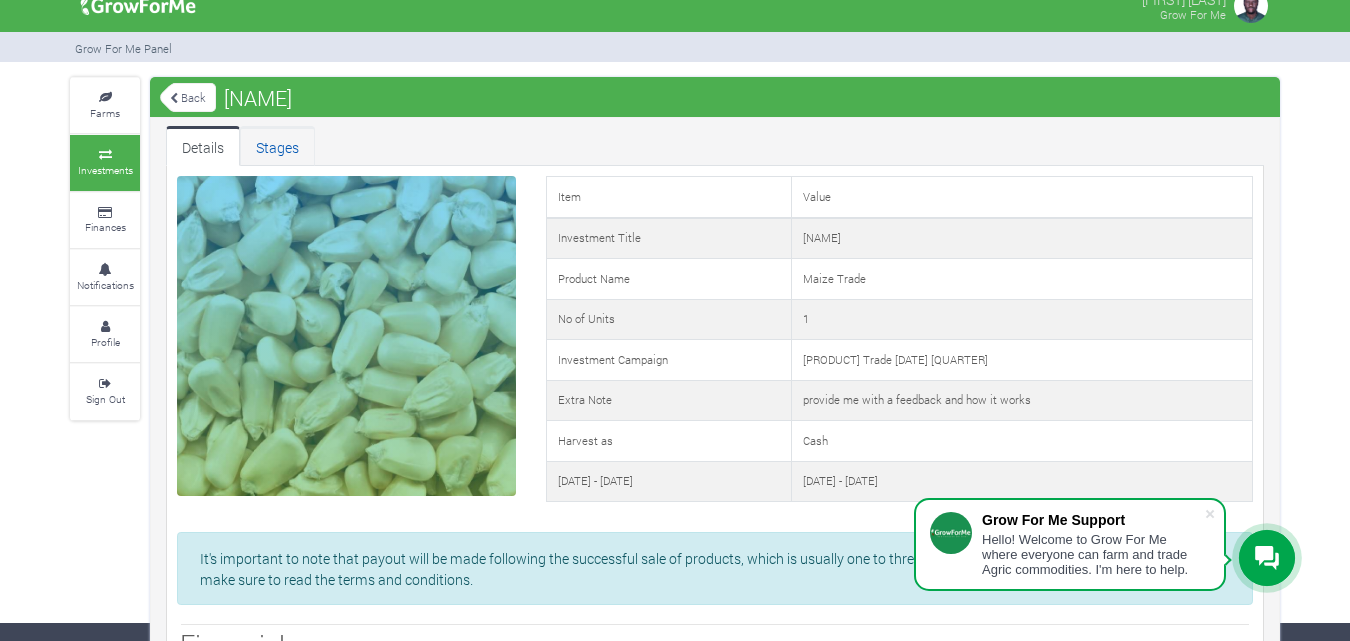 click on "Stages" at bounding box center [277, 146] 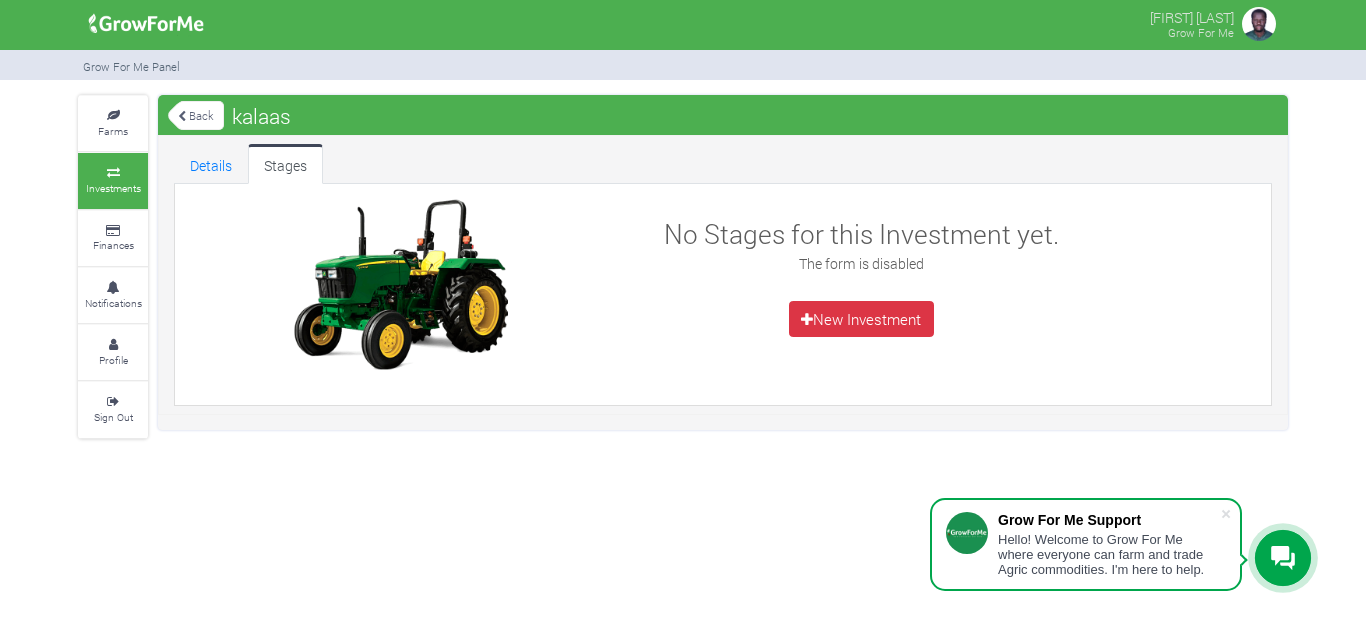scroll, scrollTop: 0, scrollLeft: 0, axis: both 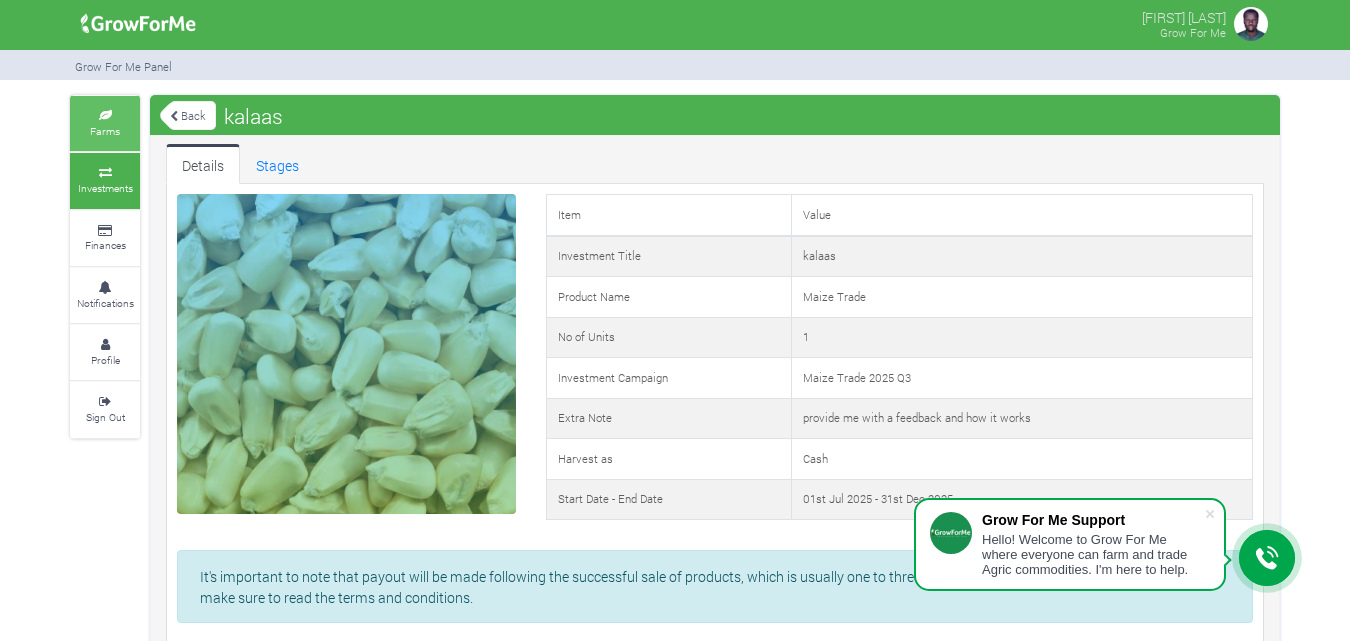 click on "Farms" at bounding box center (105, 123) 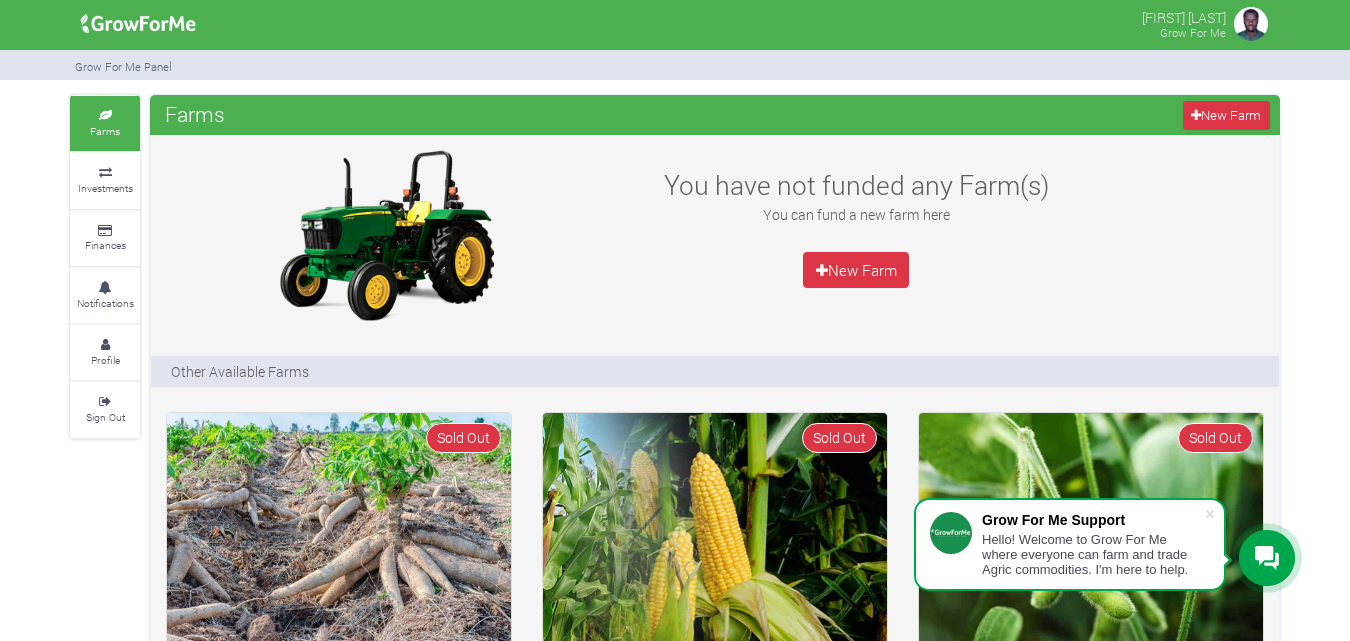 scroll, scrollTop: 0, scrollLeft: 0, axis: both 